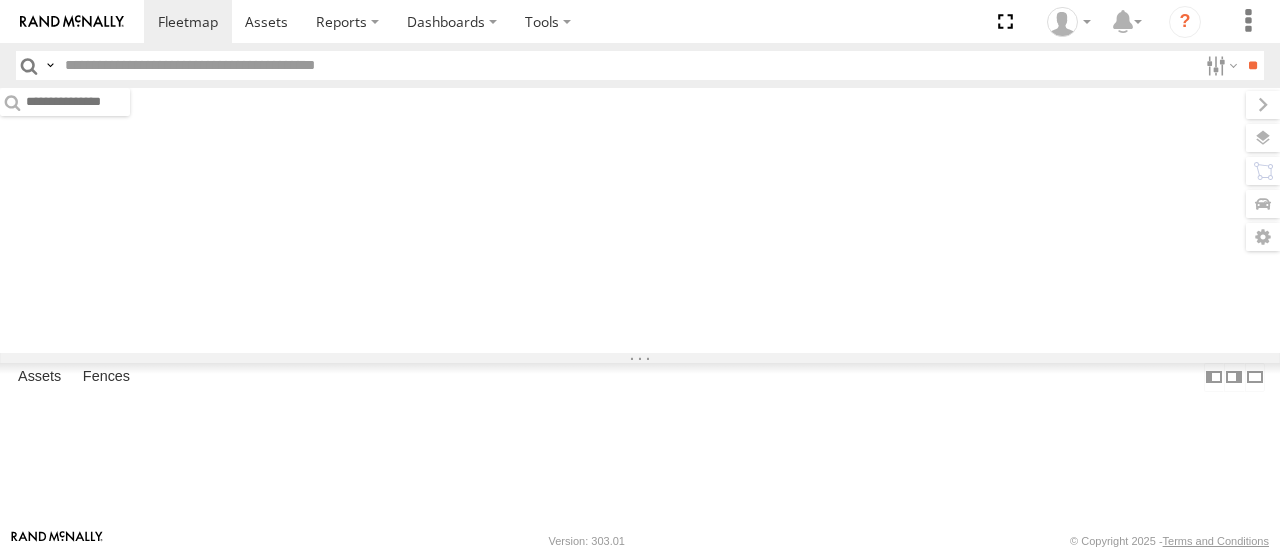 scroll, scrollTop: 0, scrollLeft: 0, axis: both 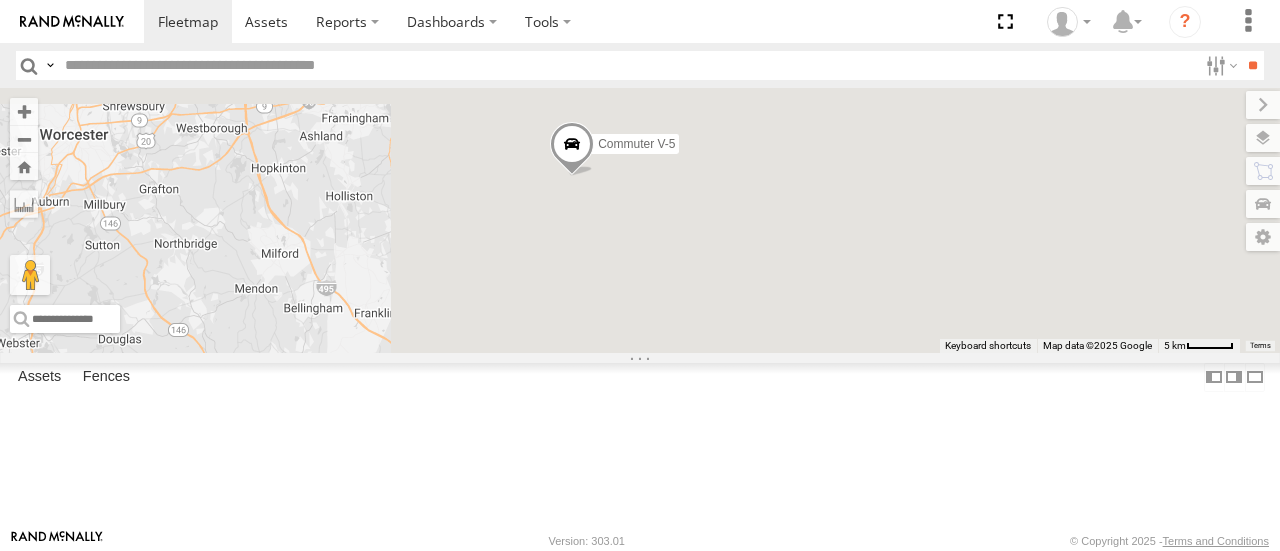 drag, startPoint x: 1111, startPoint y: 243, endPoint x: 416, endPoint y: 447, distance: 724.32104 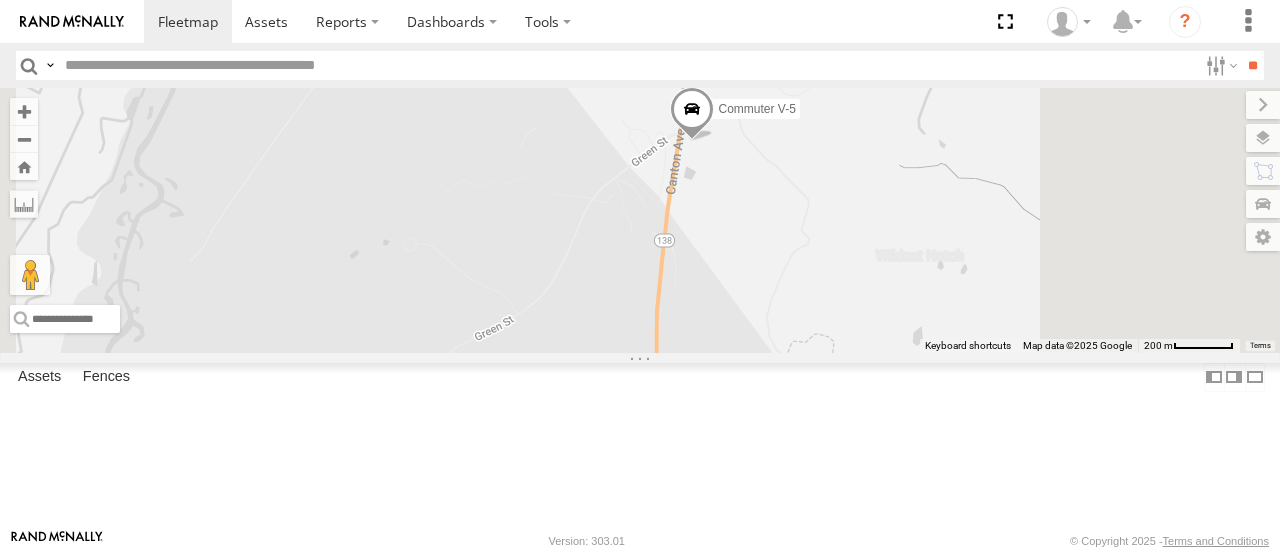 drag, startPoint x: 1068, startPoint y: 177, endPoint x: 882, endPoint y: 327, distance: 238.9477 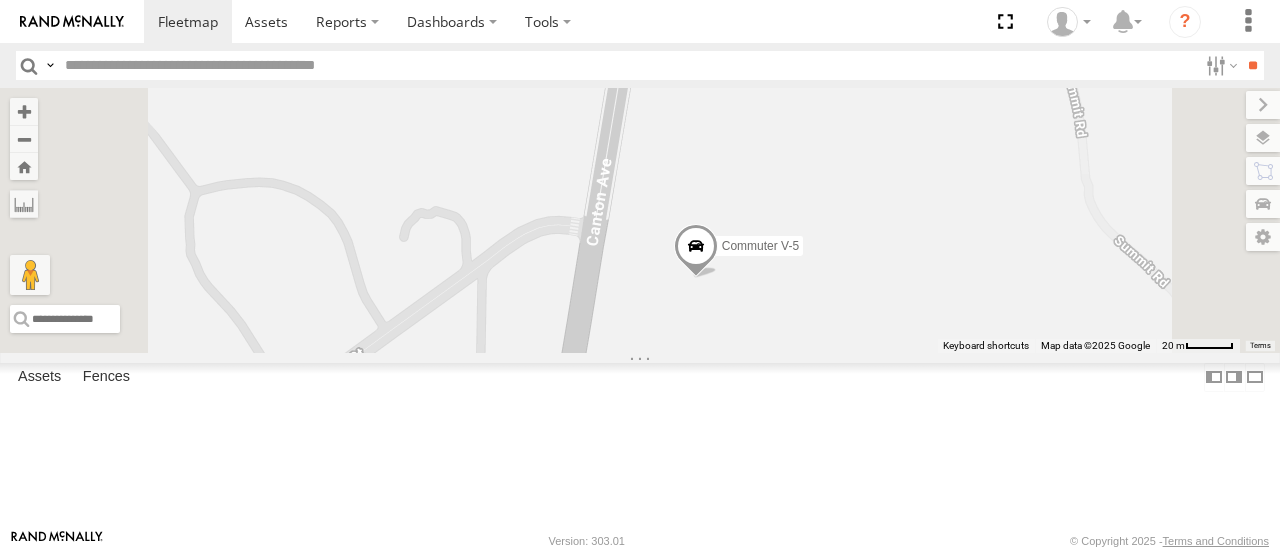 drag, startPoint x: 1056, startPoint y: 403, endPoint x: 989, endPoint y: 243, distance: 173.4618 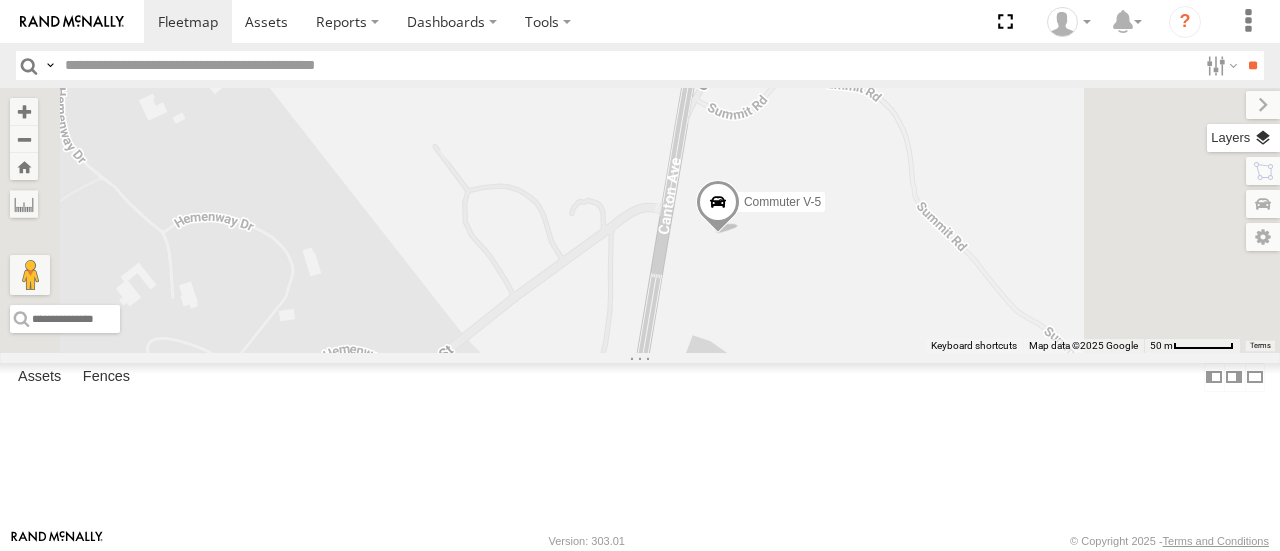click at bounding box center (1243, 138) 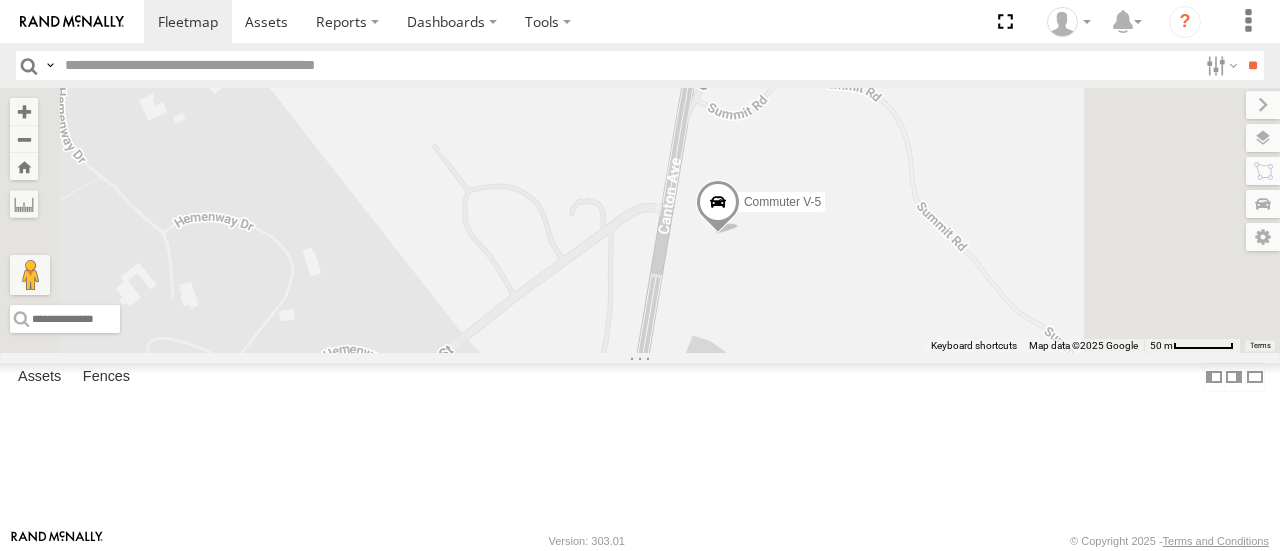 click on "Basemaps" at bounding box center [0, 0] 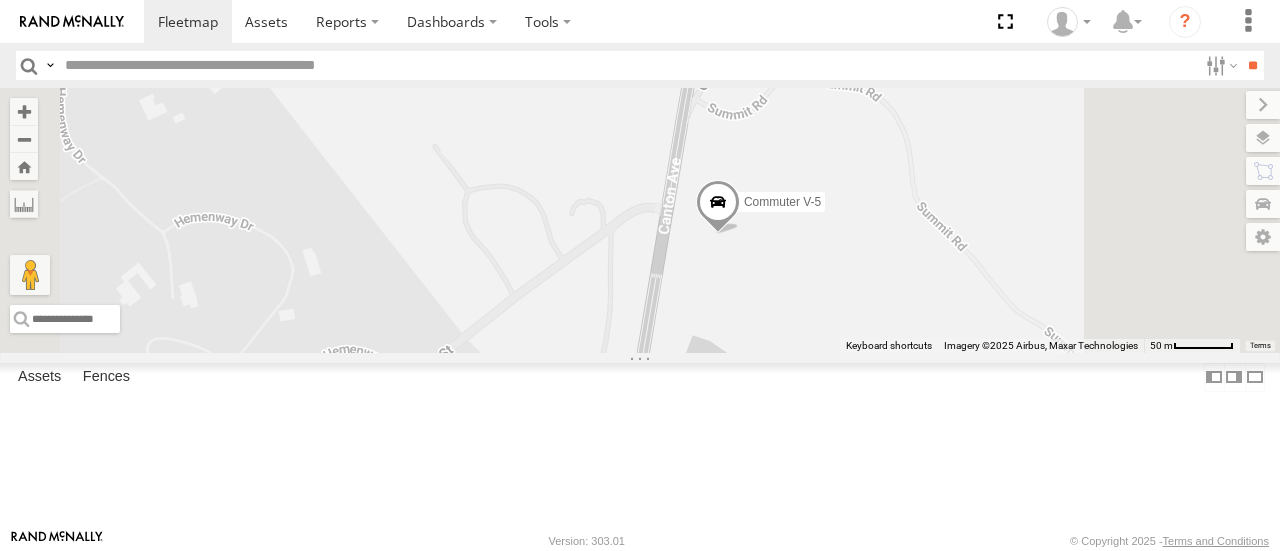 click on "Commuter V-5 Commuter V-6 Commuter V-4" at bounding box center [640, 220] 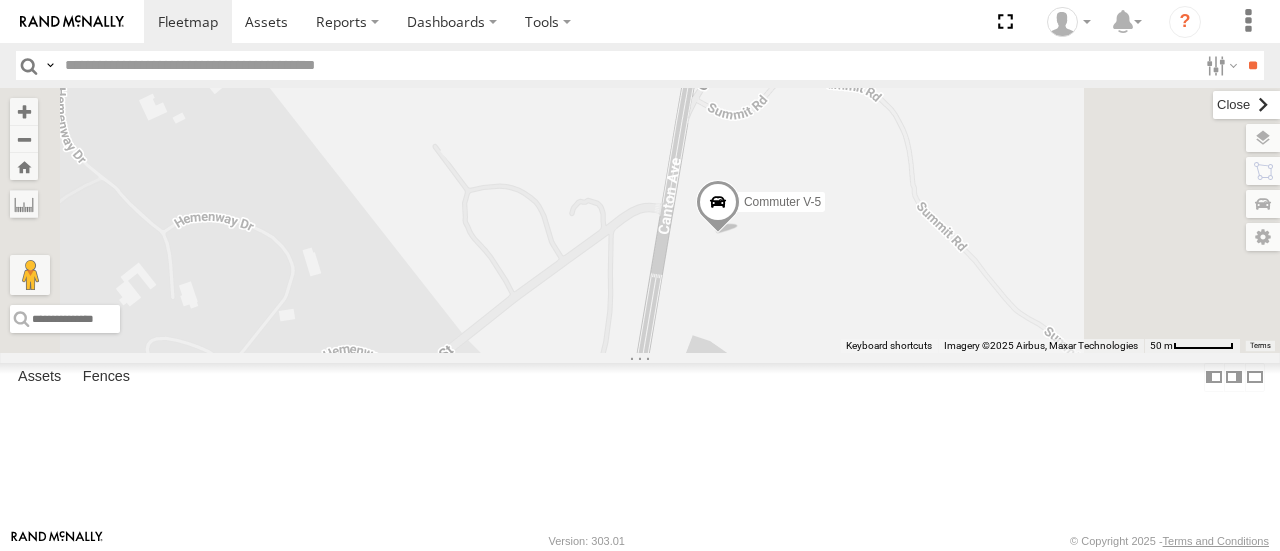 click at bounding box center (1246, 105) 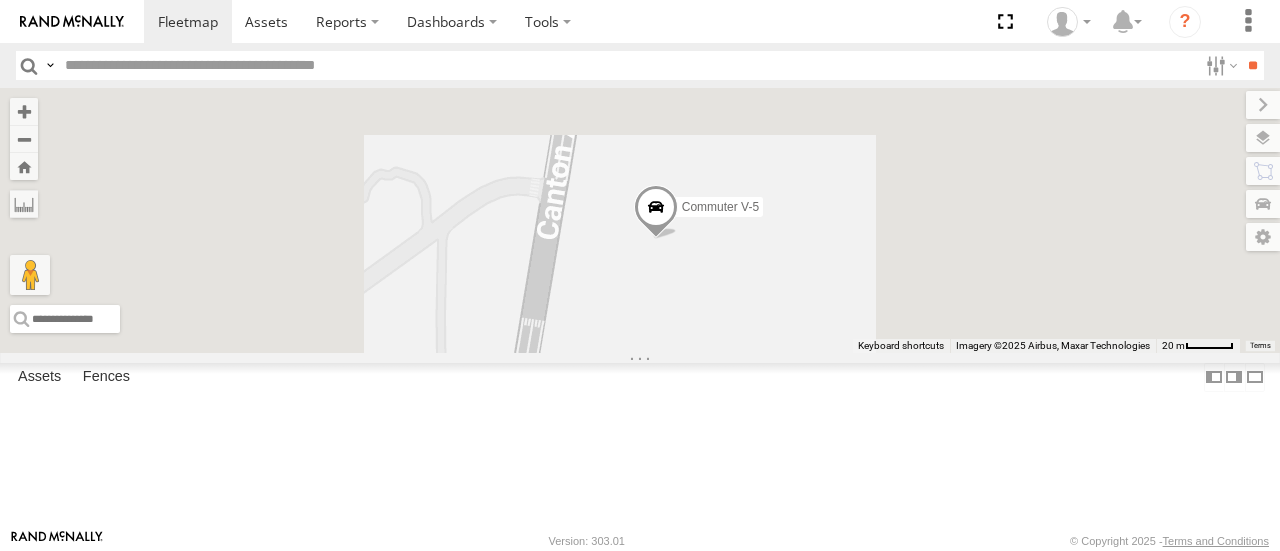 drag, startPoint x: 924, startPoint y: 312, endPoint x: 926, endPoint y: 347, distance: 35.057095 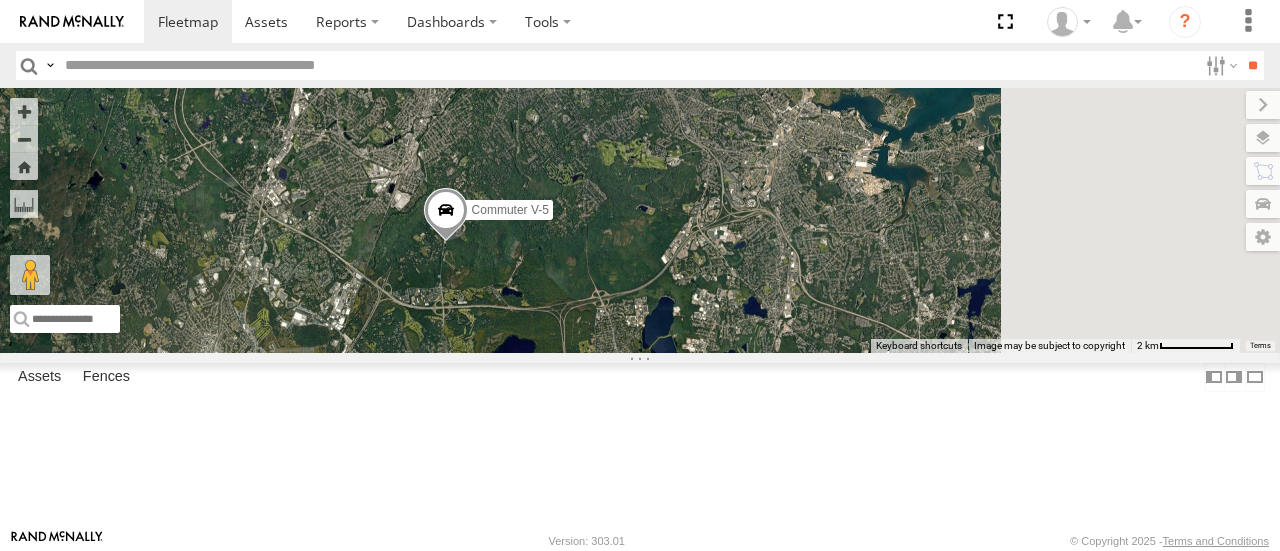 drag, startPoint x: 1092, startPoint y: 307, endPoint x: 864, endPoint y: 312, distance: 228.05482 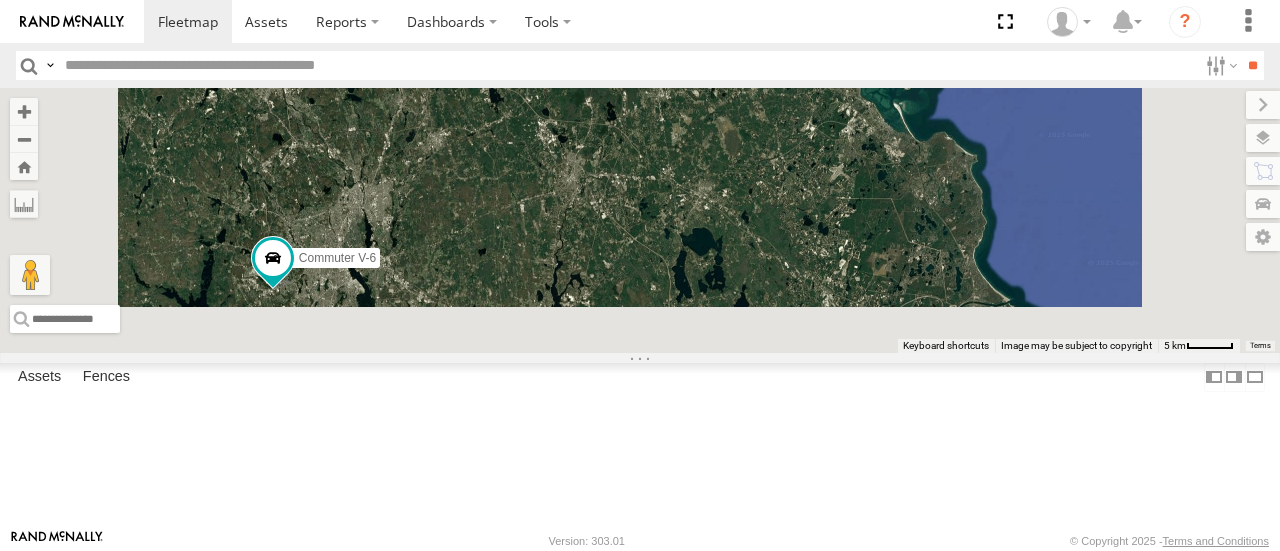 drag, startPoint x: 834, startPoint y: 452, endPoint x: 814, endPoint y: 87, distance: 365.54755 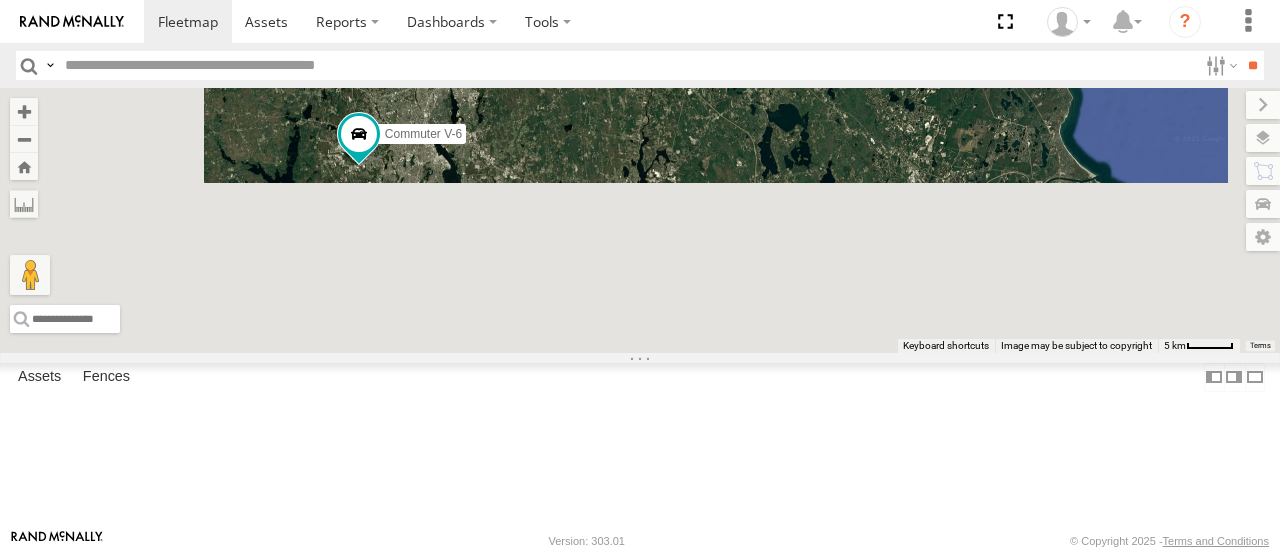 drag, startPoint x: 908, startPoint y: 350, endPoint x: 1035, endPoint y: 309, distance: 133.45412 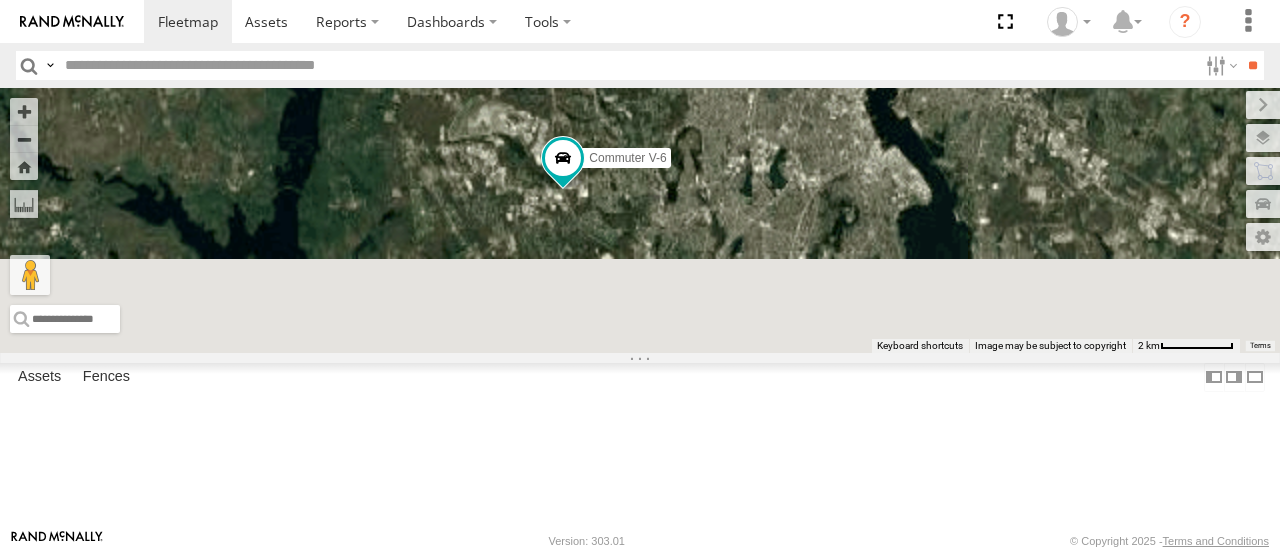 drag, startPoint x: 577, startPoint y: 217, endPoint x: 897, endPoint y: 283, distance: 326.73538 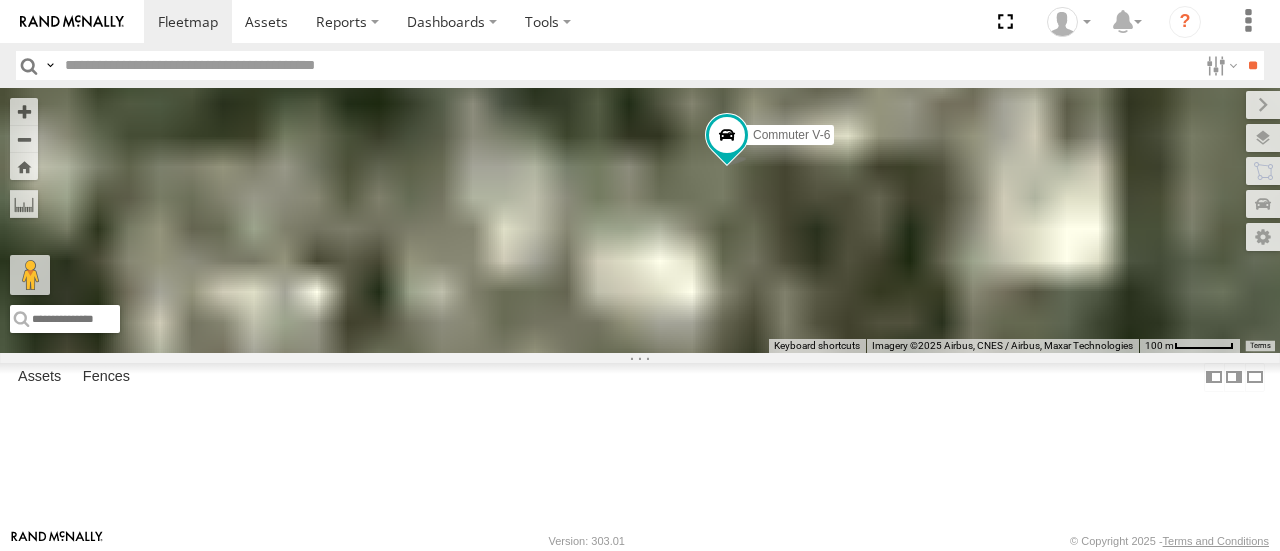 drag, startPoint x: 822, startPoint y: 350, endPoint x: 789, endPoint y: 382, distance: 45.96738 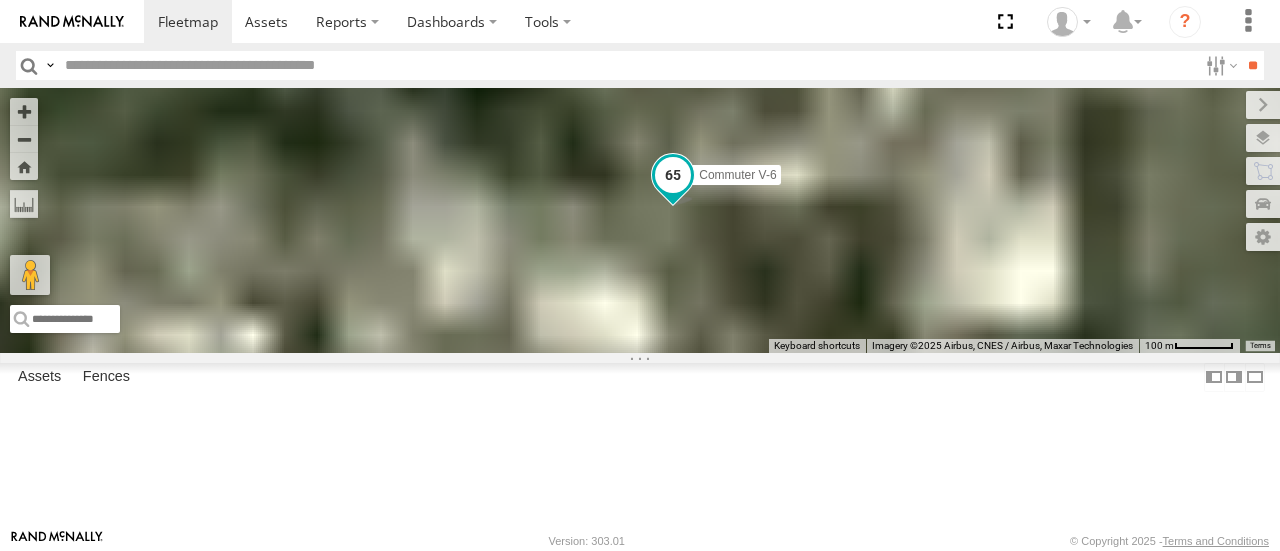 click at bounding box center (673, 176) 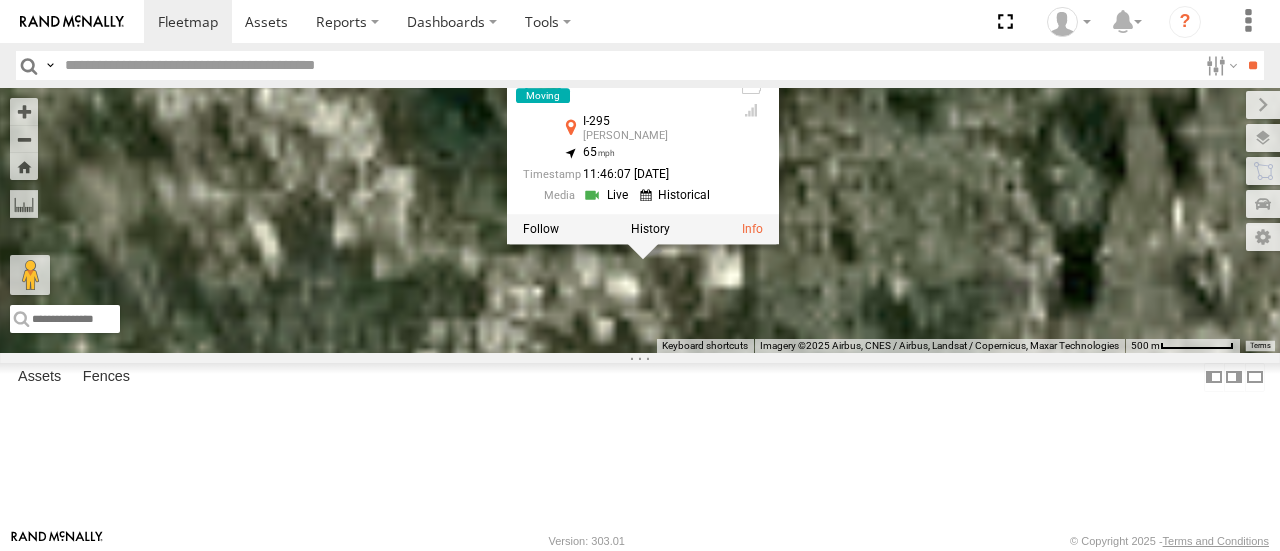 click on "Commuter V-5 Commuter V-6 Commuter V-4 Commuter V-6 All Assets I-295 Johnston 41.78896 ,  -71.50612 65 11:46:07 07/15/2025" at bounding box center [640, 220] 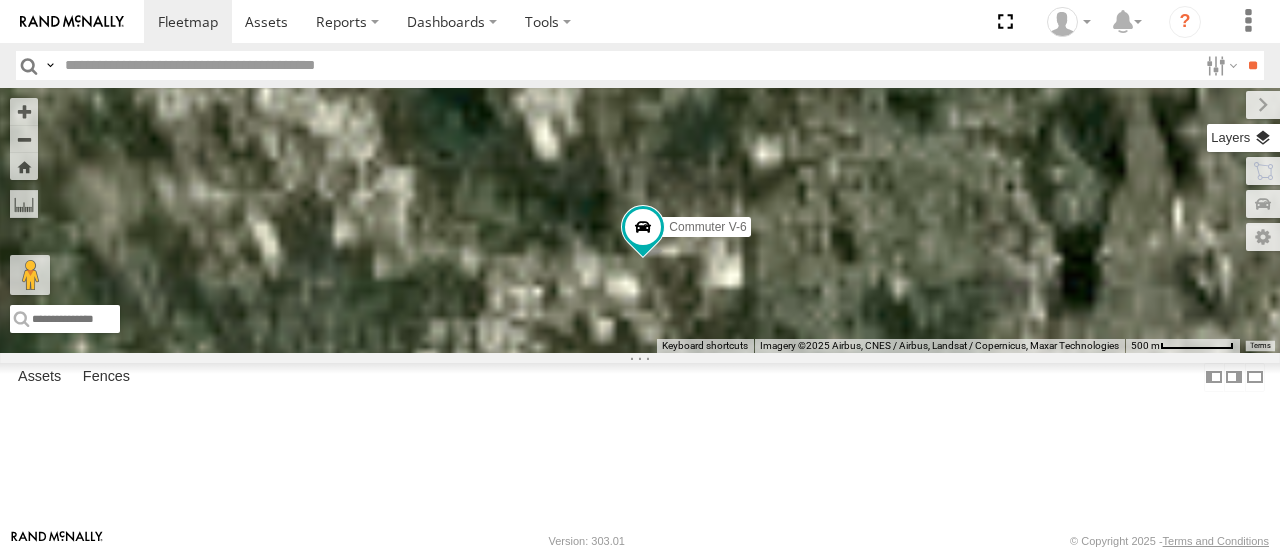 click at bounding box center (1243, 138) 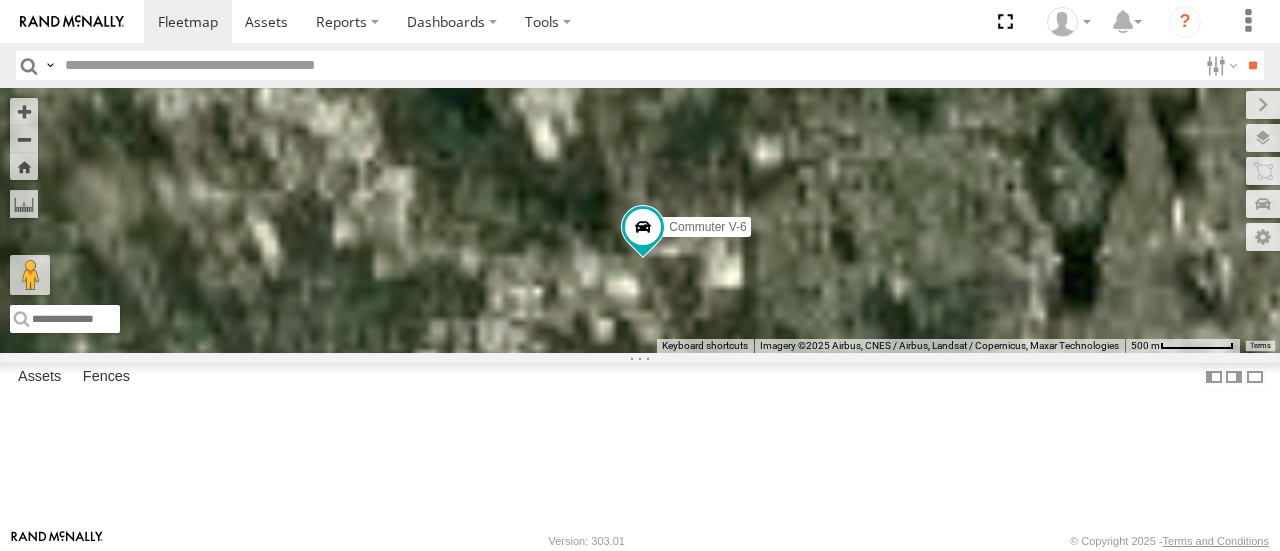 click on "Roadmap" at bounding box center (0, 0) 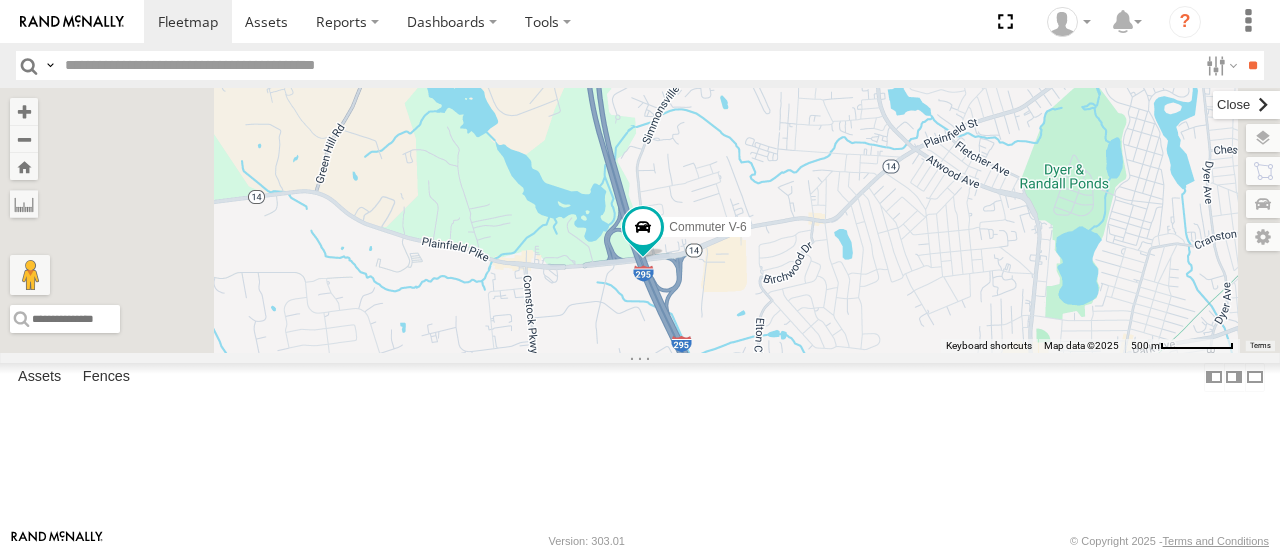 click at bounding box center (1246, 105) 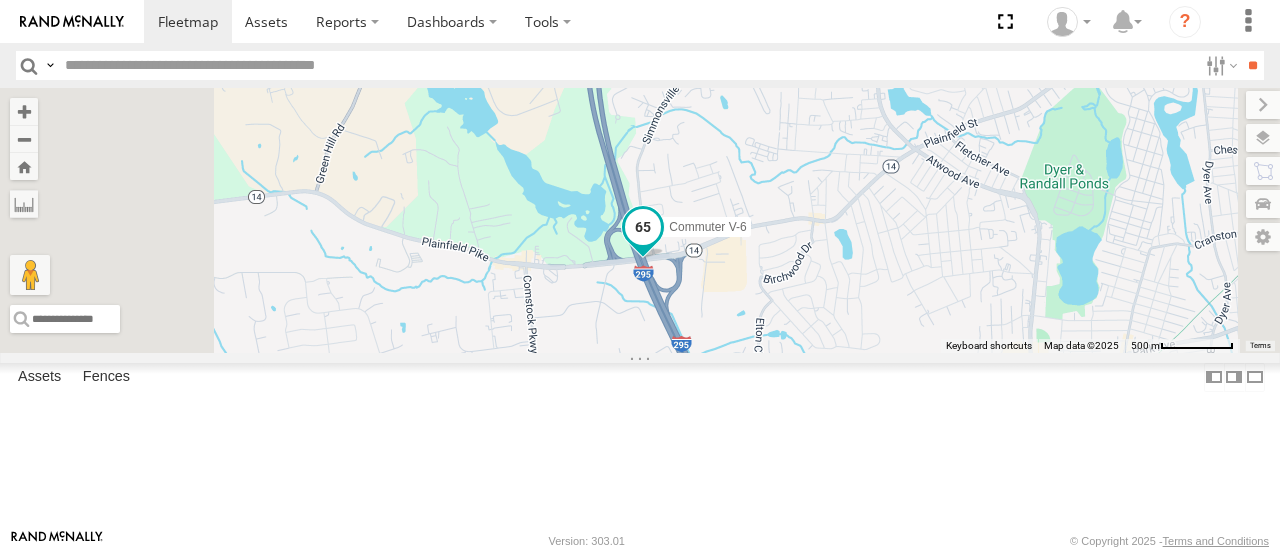 click at bounding box center [643, 228] 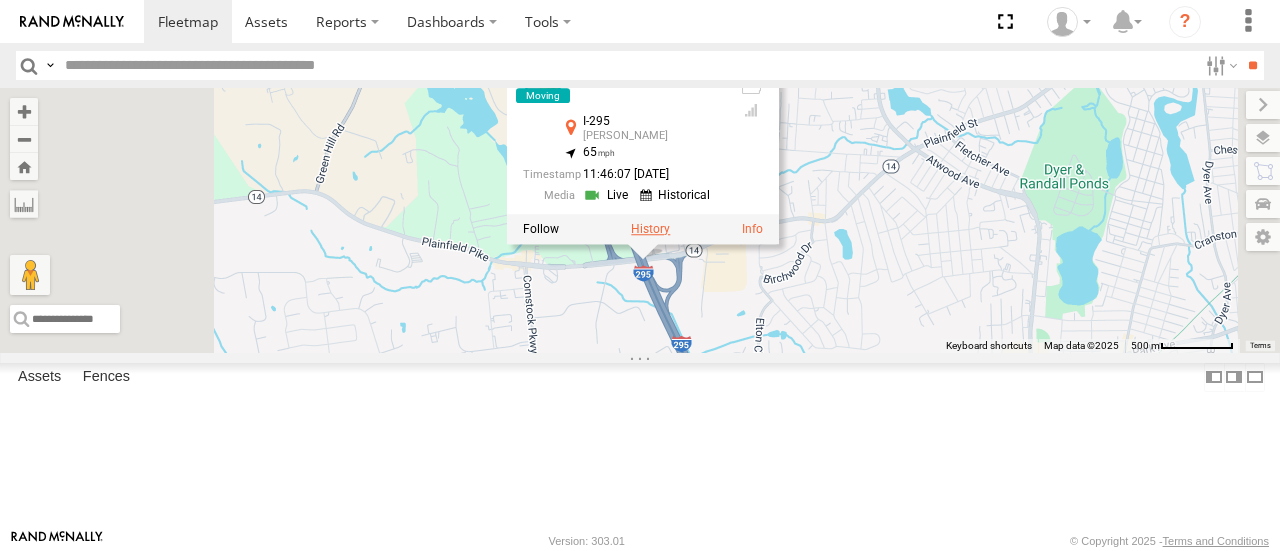 click at bounding box center [650, 230] 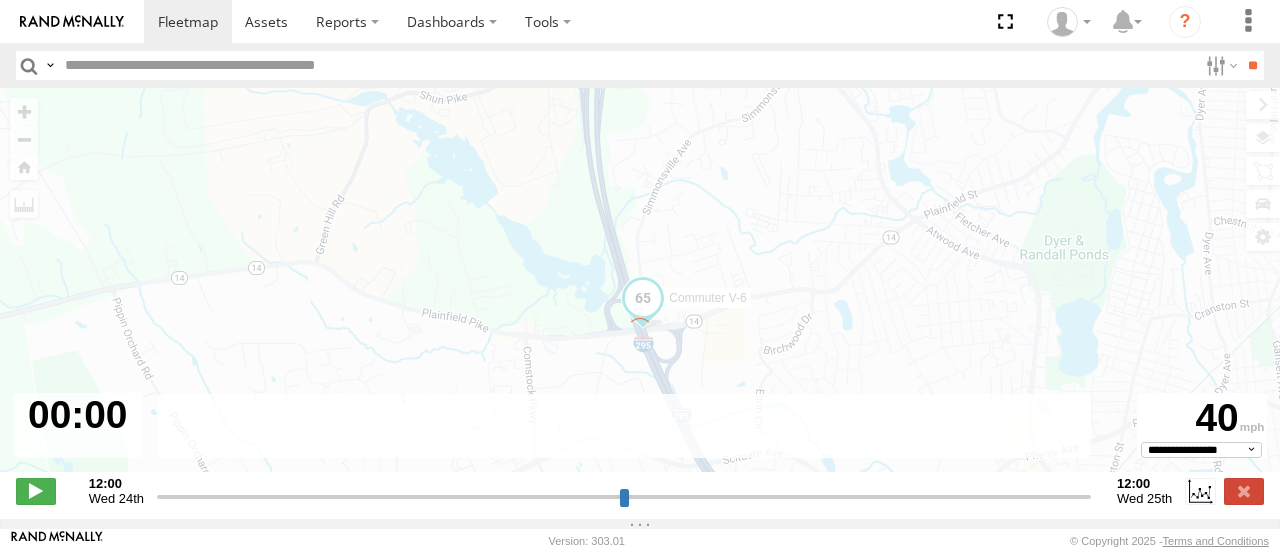type on "**********" 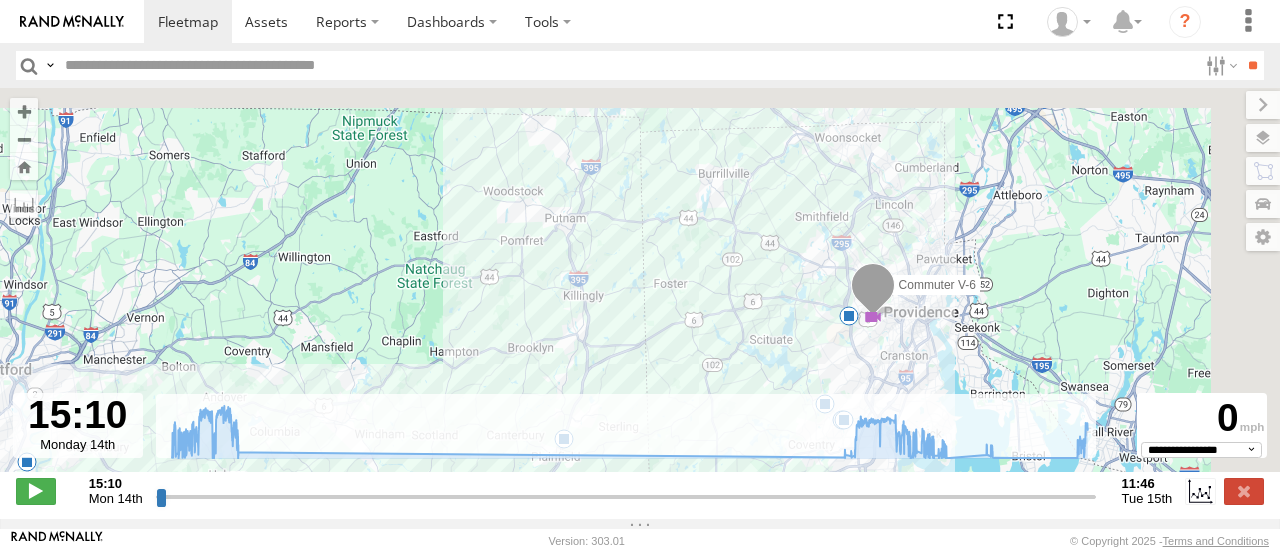drag, startPoint x: 918, startPoint y: 240, endPoint x: 723, endPoint y: 387, distance: 244.20074 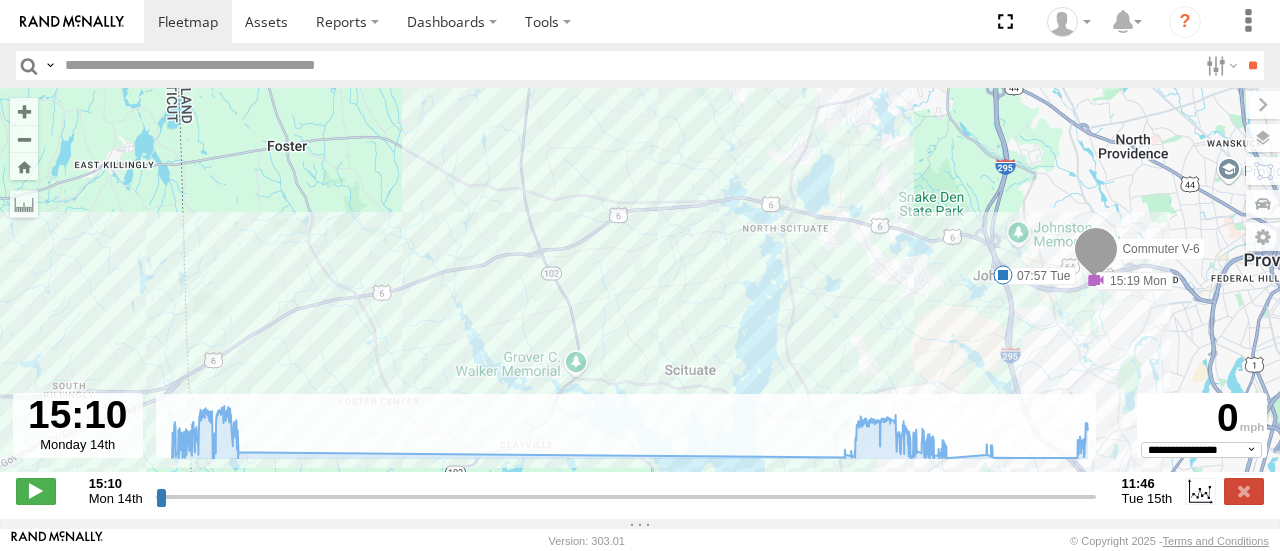 click at bounding box center [1096, 281] 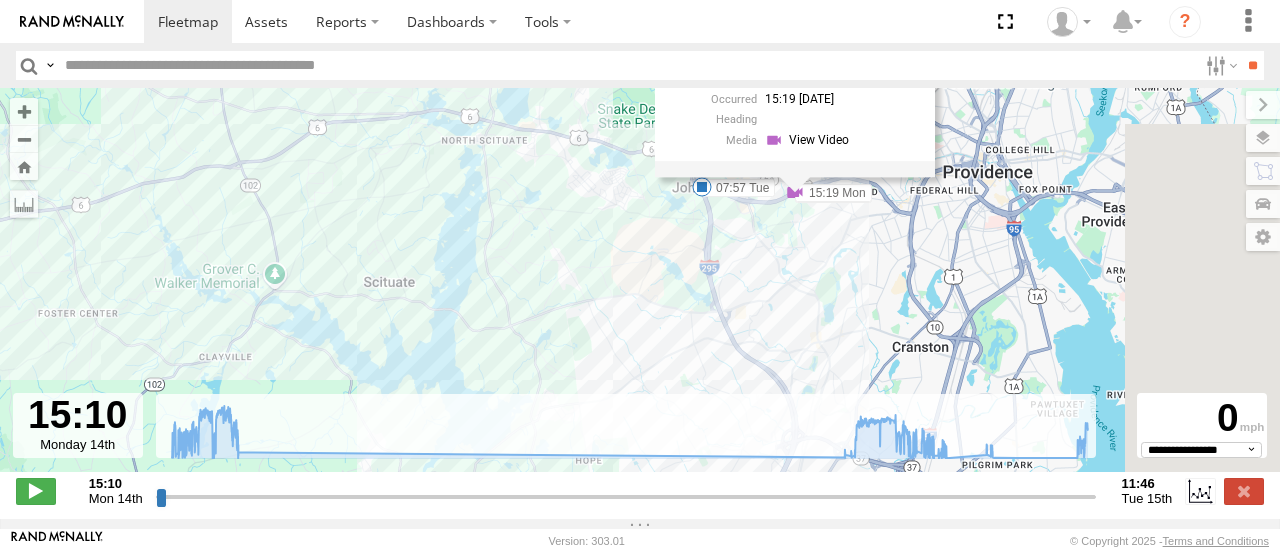 drag, startPoint x: 1112, startPoint y: 367, endPoint x: 785, endPoint y: 262, distance: 343.4443 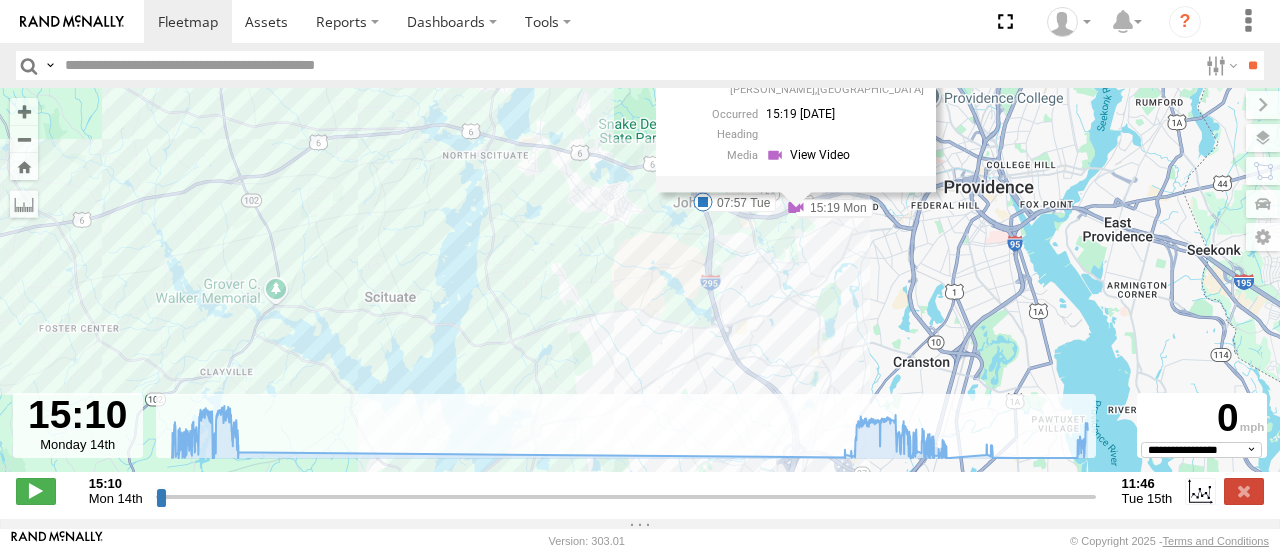drag, startPoint x: 676, startPoint y: 230, endPoint x: 790, endPoint y: 408, distance: 211.37643 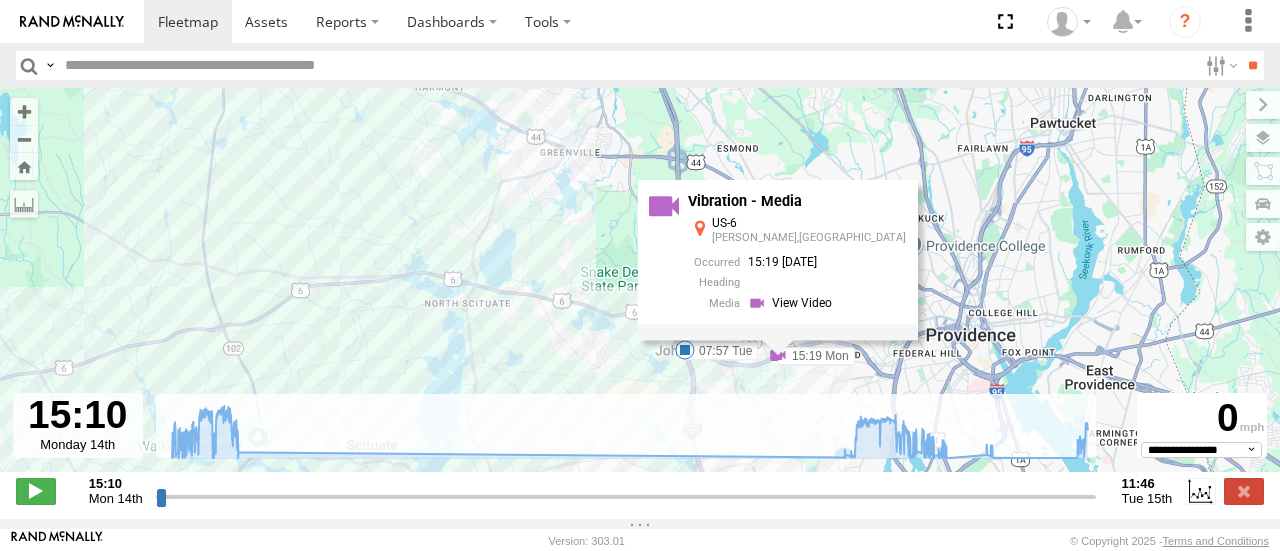 drag, startPoint x: 588, startPoint y: 338, endPoint x: 561, endPoint y: 469, distance: 133.75351 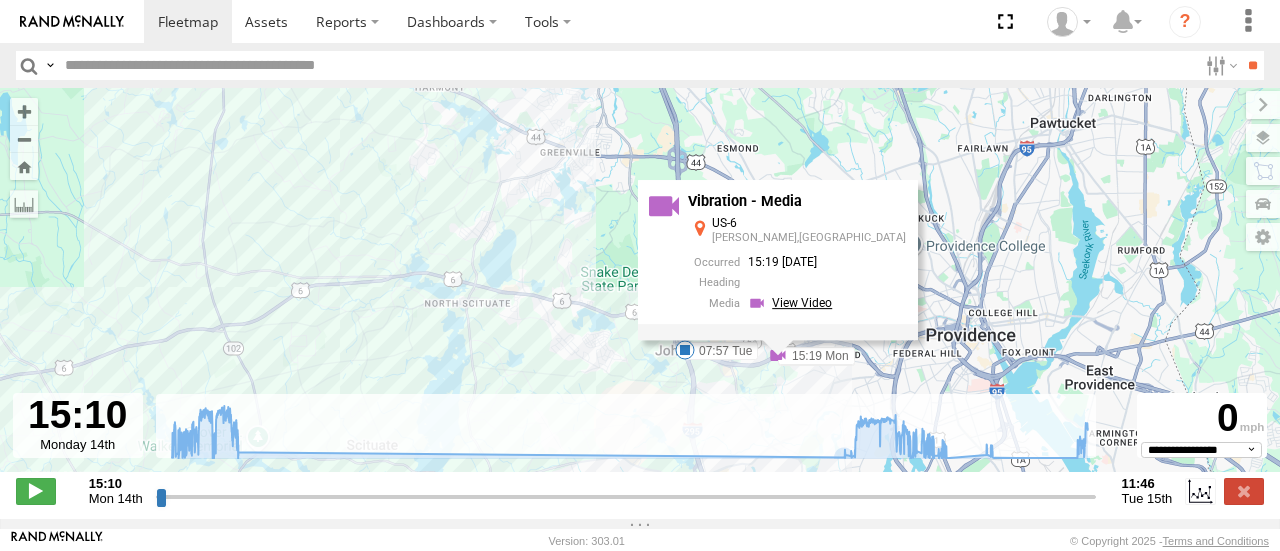 click at bounding box center [793, 302] 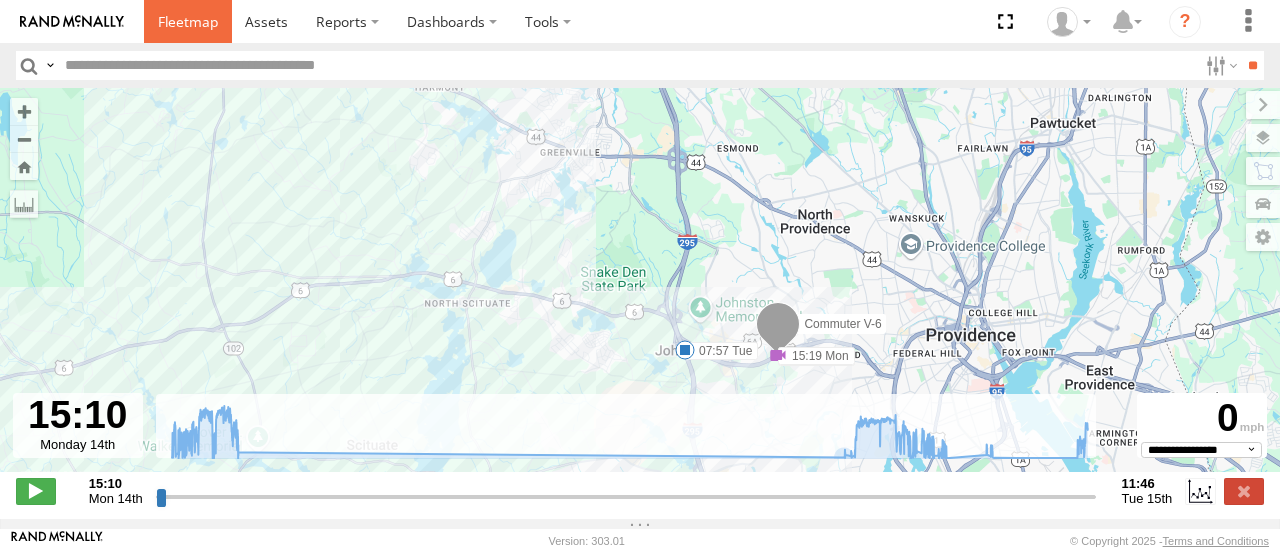 click at bounding box center (188, 21) 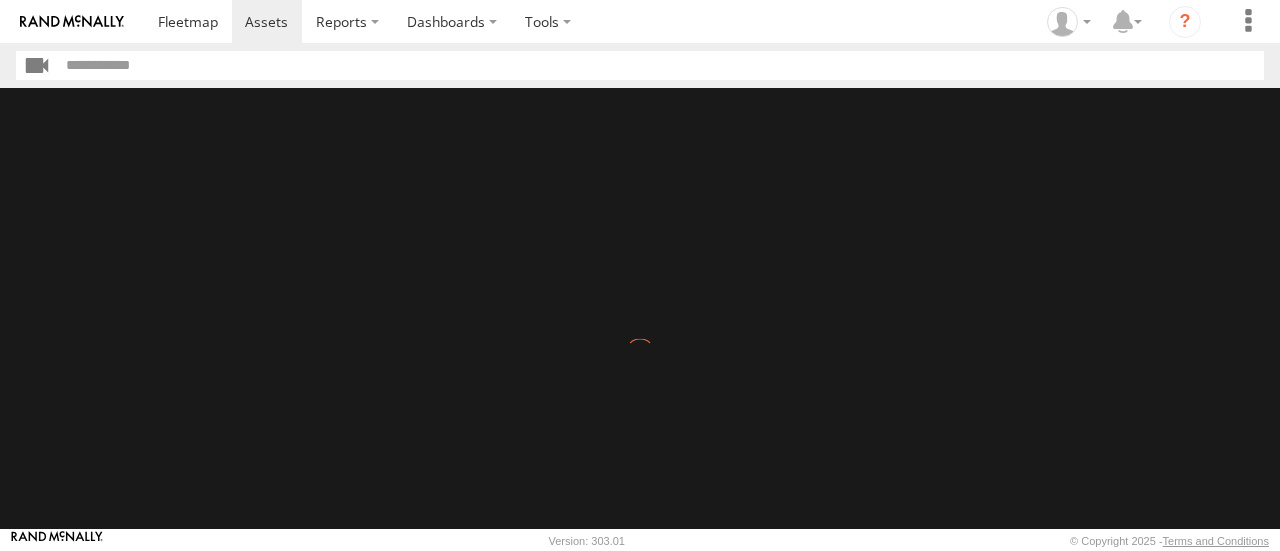 scroll, scrollTop: 0, scrollLeft: 0, axis: both 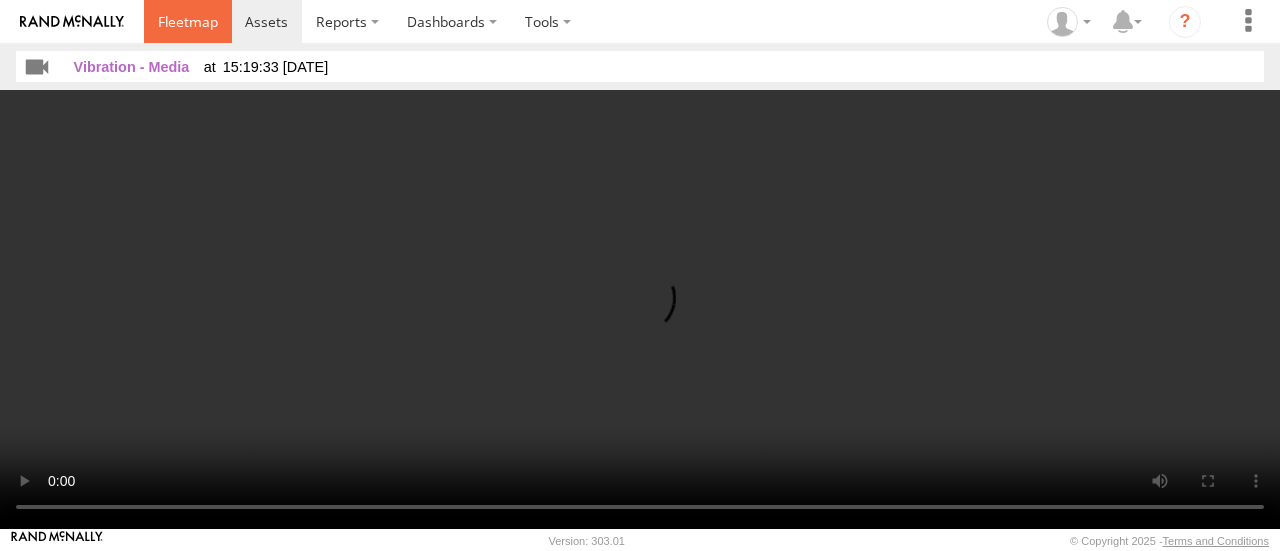 click at bounding box center [188, 21] 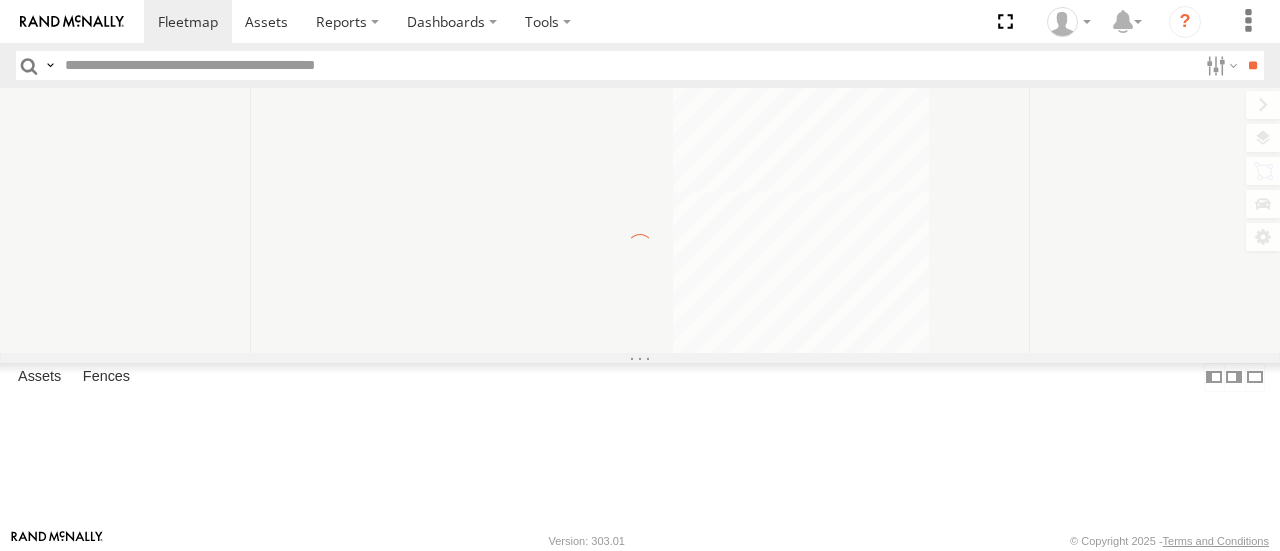 scroll, scrollTop: 0, scrollLeft: 0, axis: both 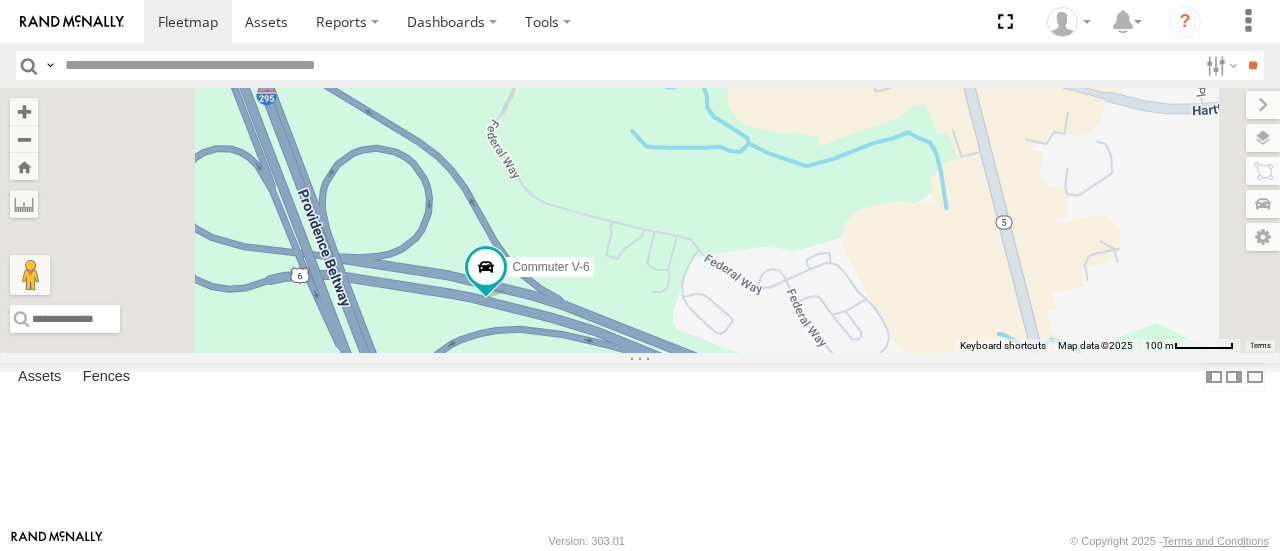 click on "Commuter V-6
All Assets
US-6
Johnston
41.82007 -71.50925
Video" at bounding box center (0, 0) 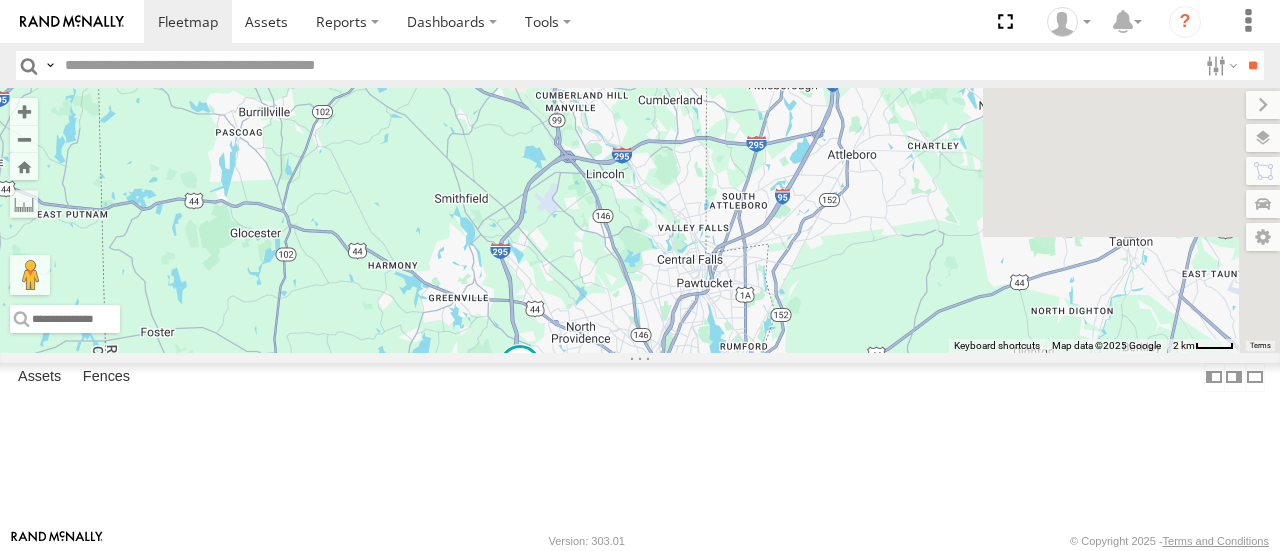 drag, startPoint x: 953, startPoint y: 186, endPoint x: 889, endPoint y: 418, distance: 240.66574 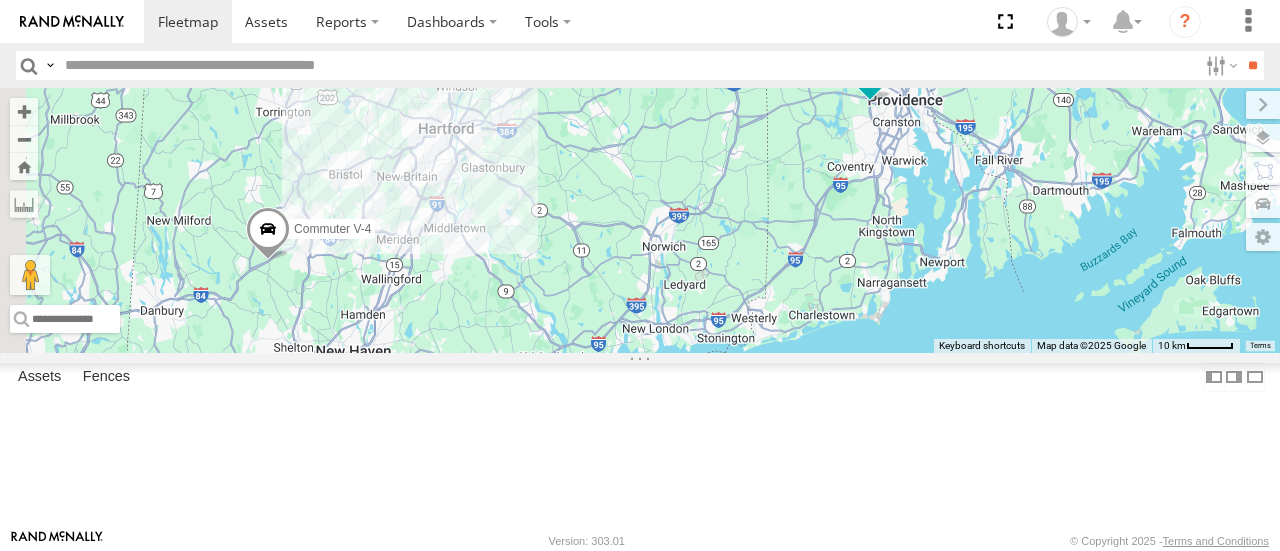 drag, startPoint x: 742, startPoint y: 416, endPoint x: 1030, endPoint y: 188, distance: 367.32547 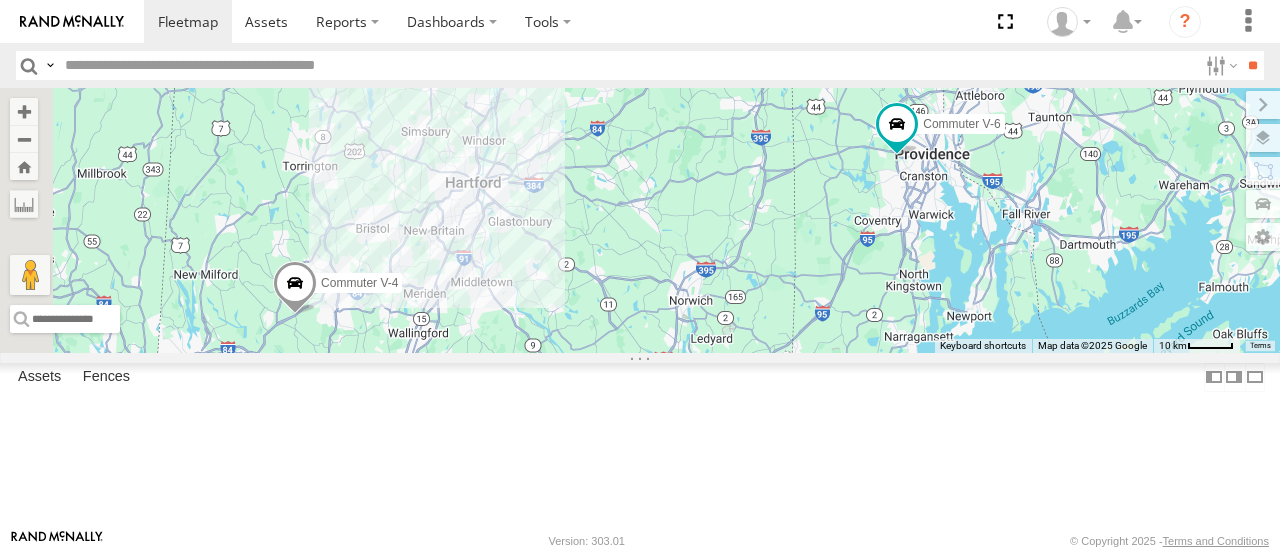 drag, startPoint x: 664, startPoint y: 251, endPoint x: 715, endPoint y: 349, distance: 110.47624 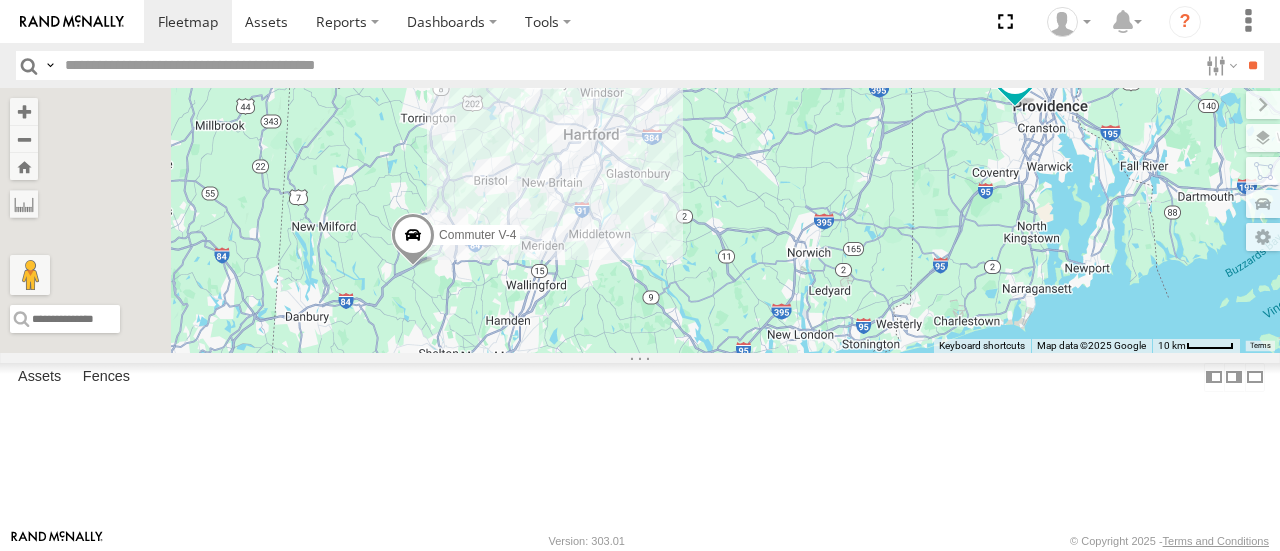 drag, startPoint x: 675, startPoint y: 421, endPoint x: 784, endPoint y: 328, distance: 143.28294 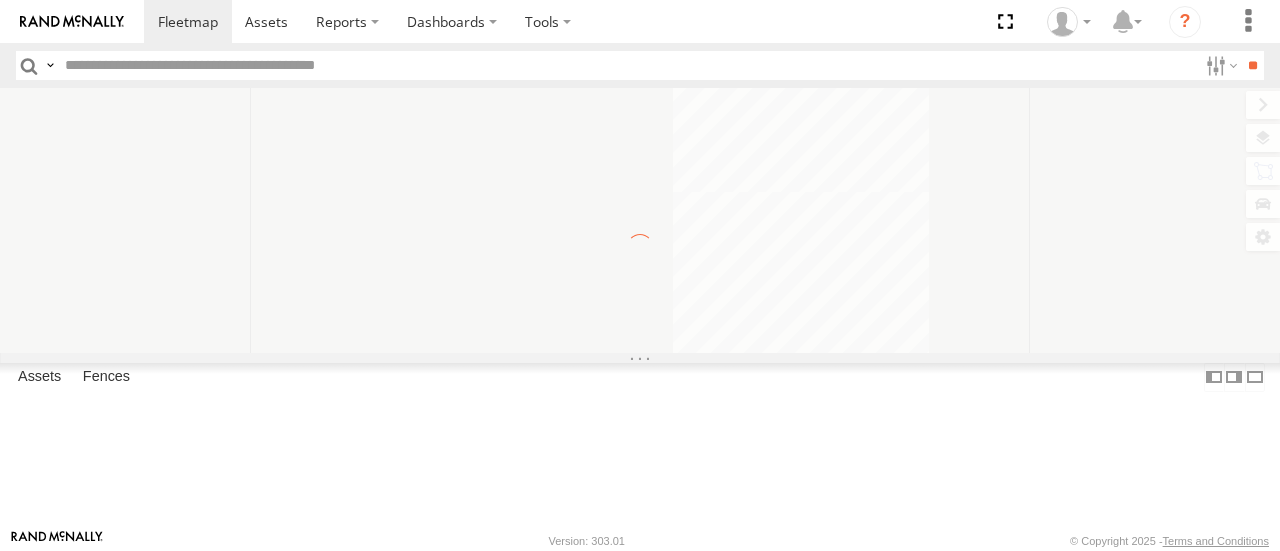 scroll, scrollTop: 0, scrollLeft: 0, axis: both 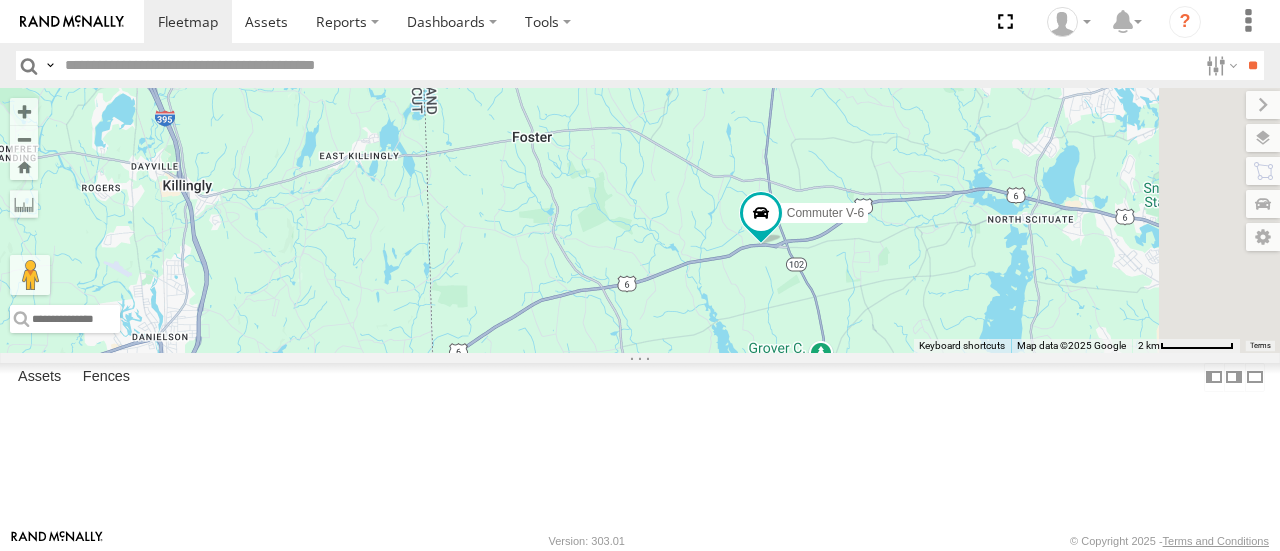 drag, startPoint x: 1084, startPoint y: 333, endPoint x: 489, endPoint y: 299, distance: 595.97064 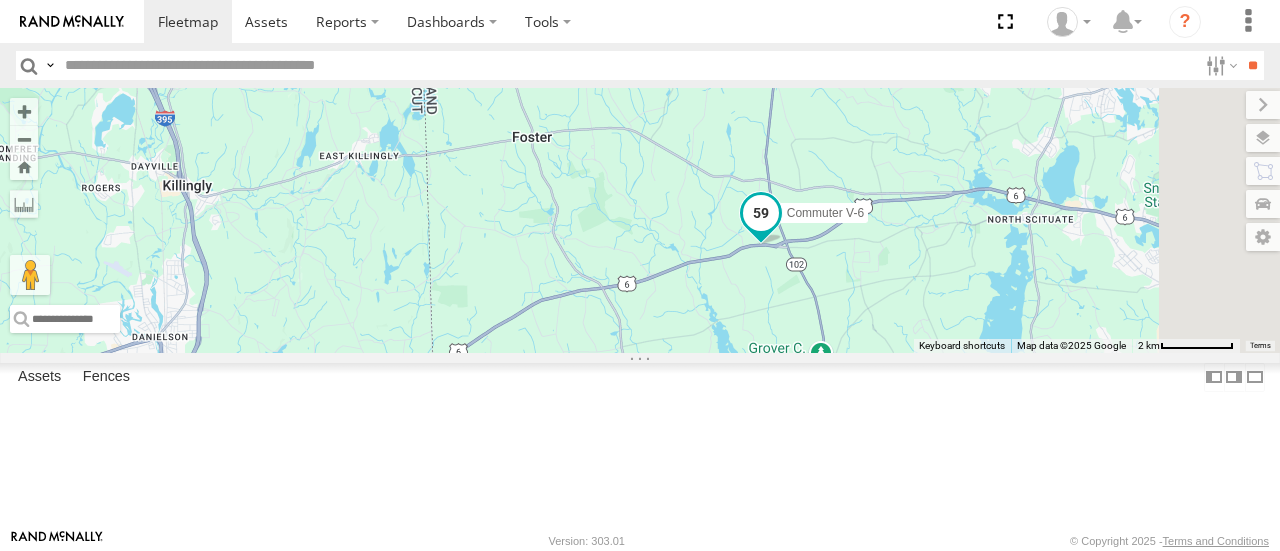 click at bounding box center (761, 213) 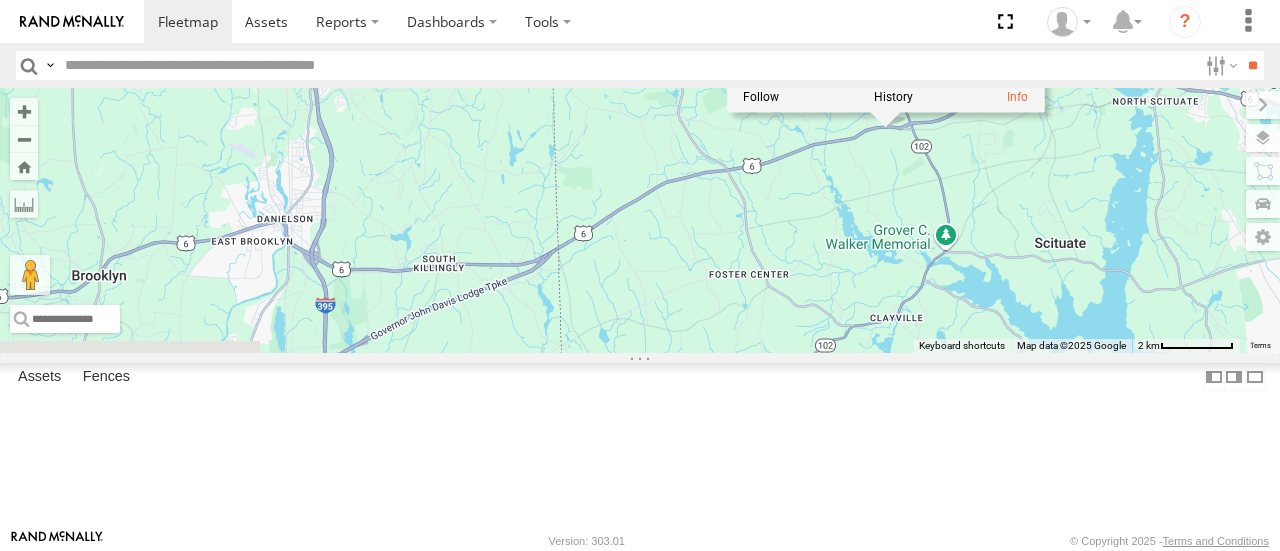 drag, startPoint x: 859, startPoint y: 418, endPoint x: 998, endPoint y: 282, distance: 194.46594 